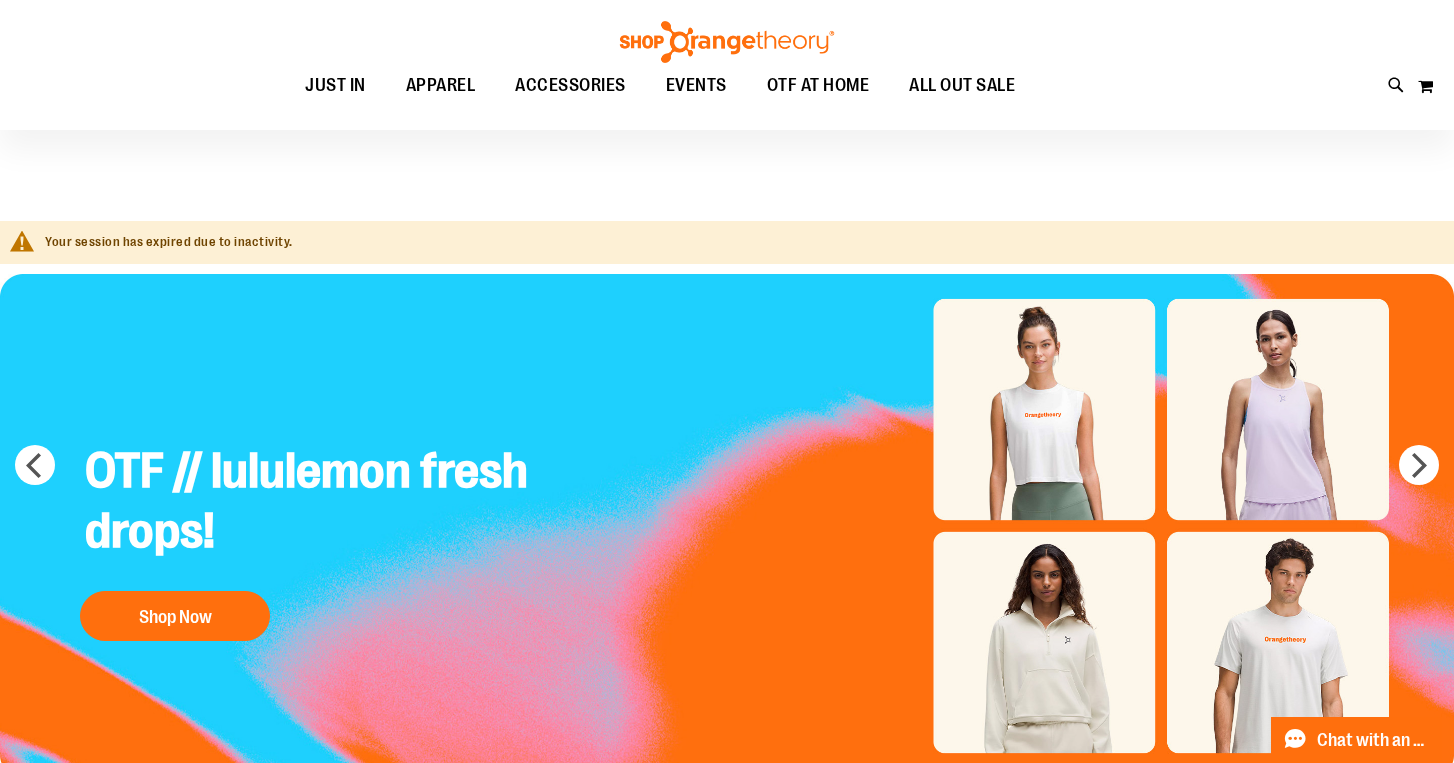 scroll, scrollTop: 0, scrollLeft: 0, axis: both 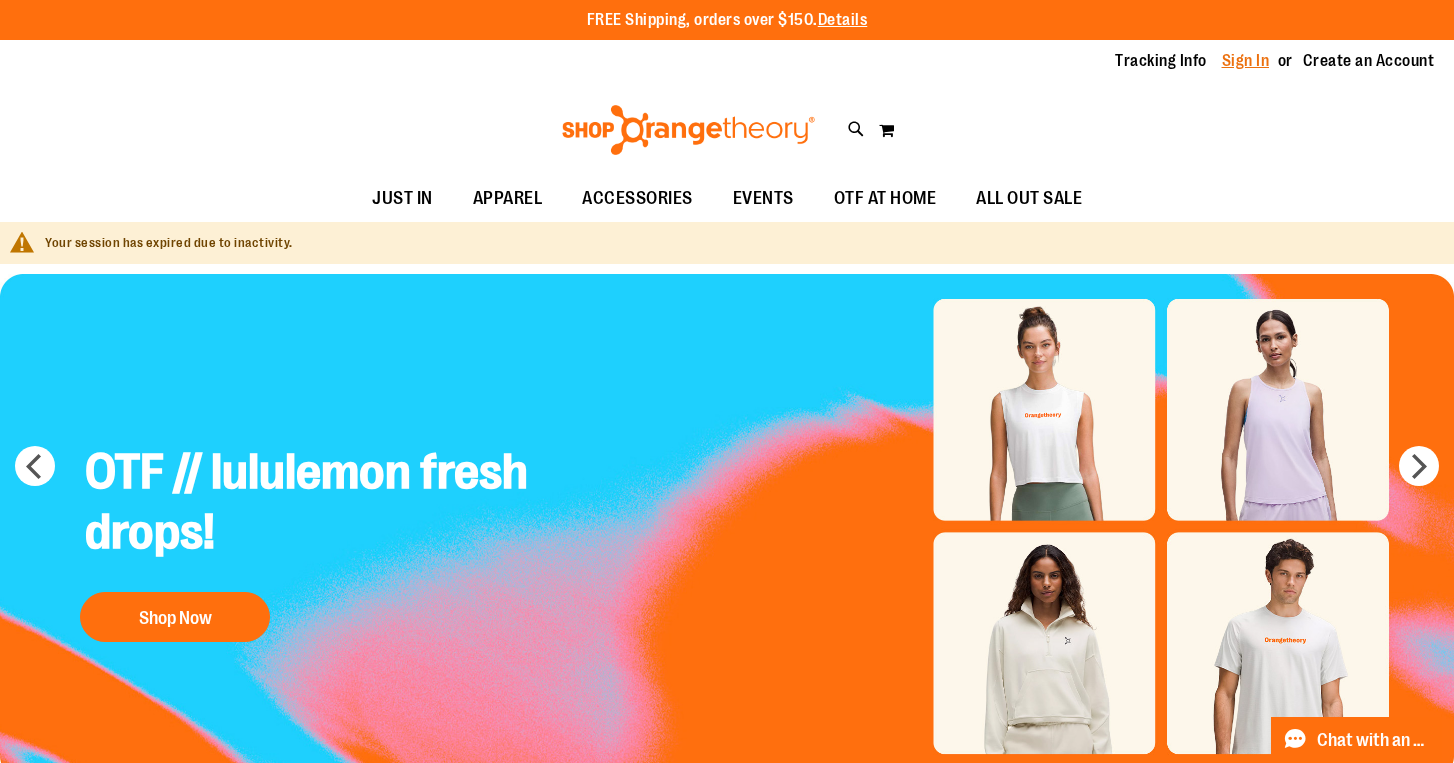 click on "Sign In" at bounding box center [1246, 61] 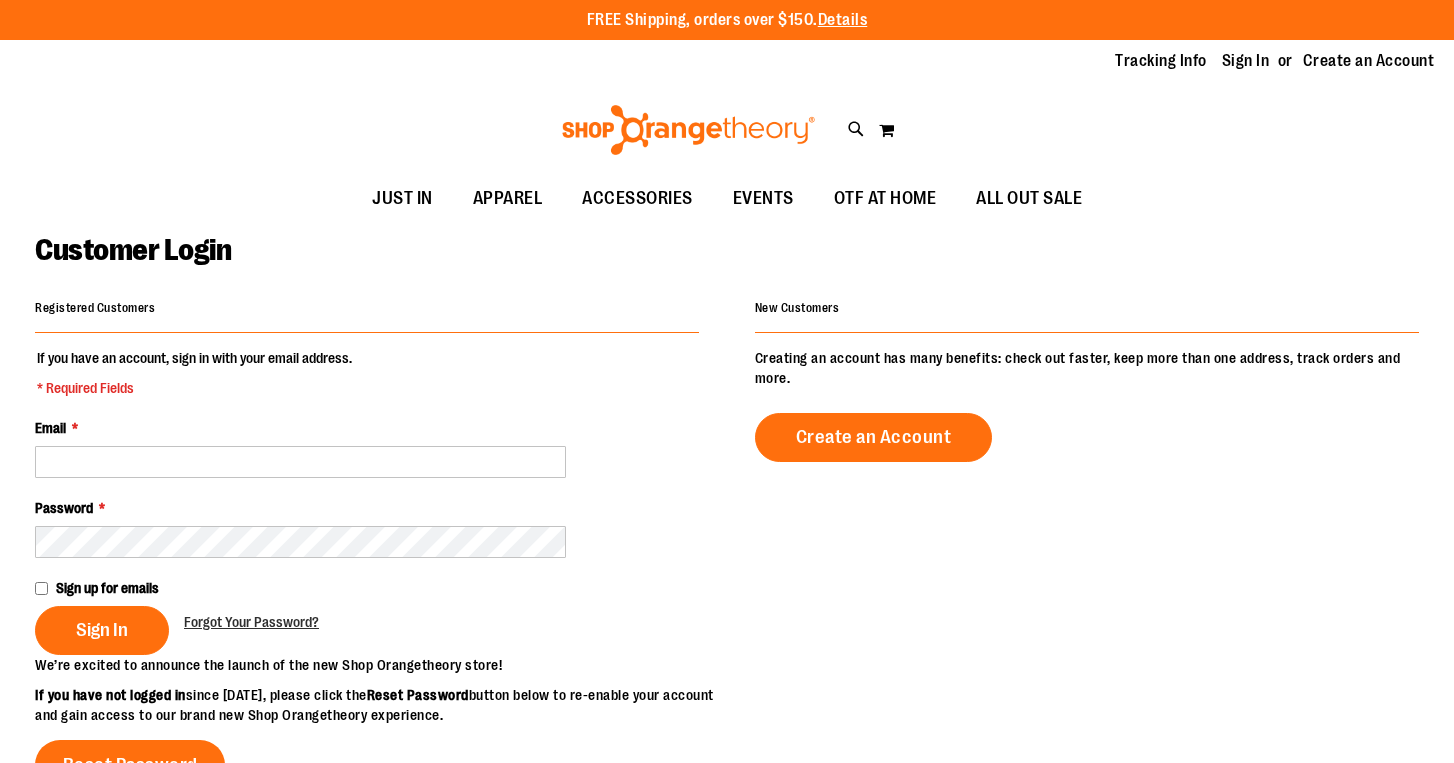 scroll, scrollTop: 0, scrollLeft: 0, axis: both 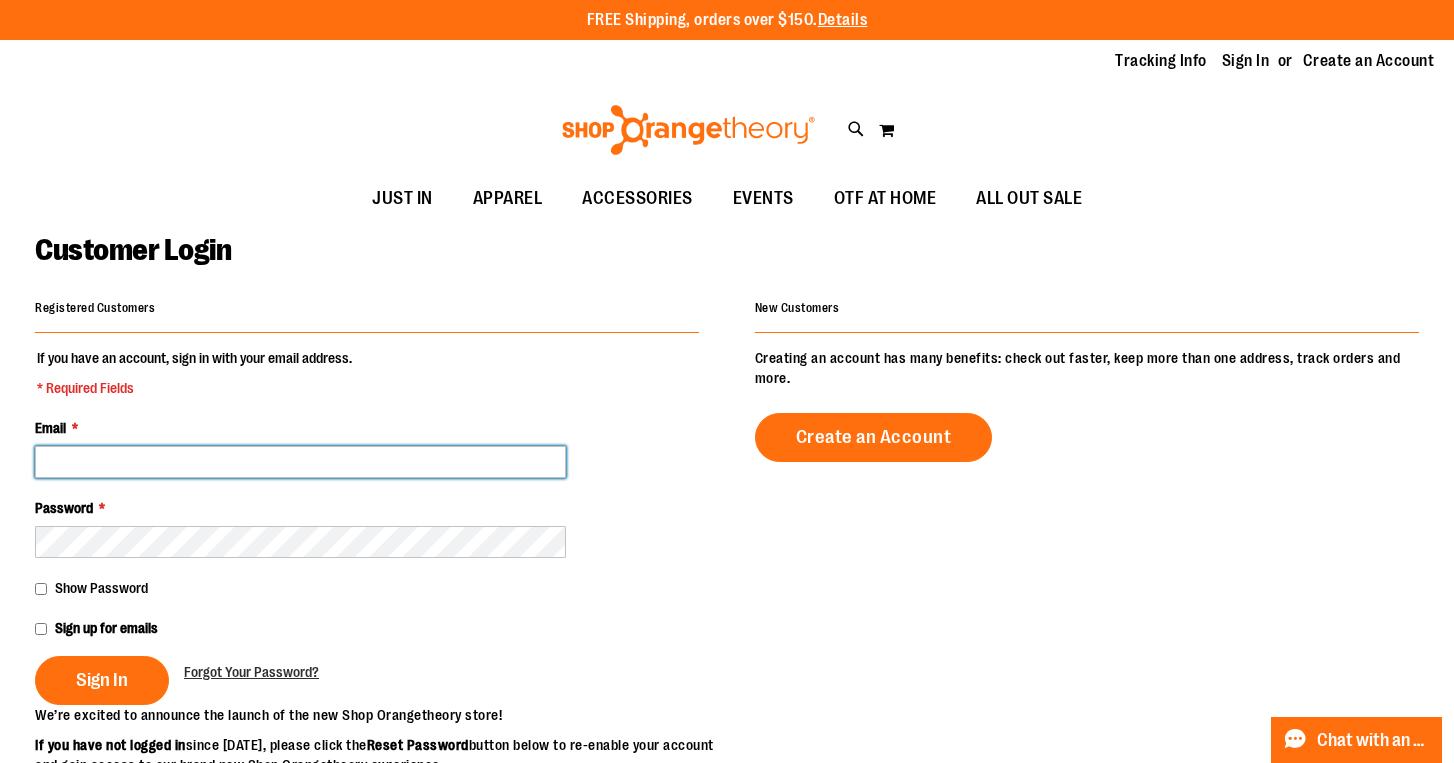 type on "**********" 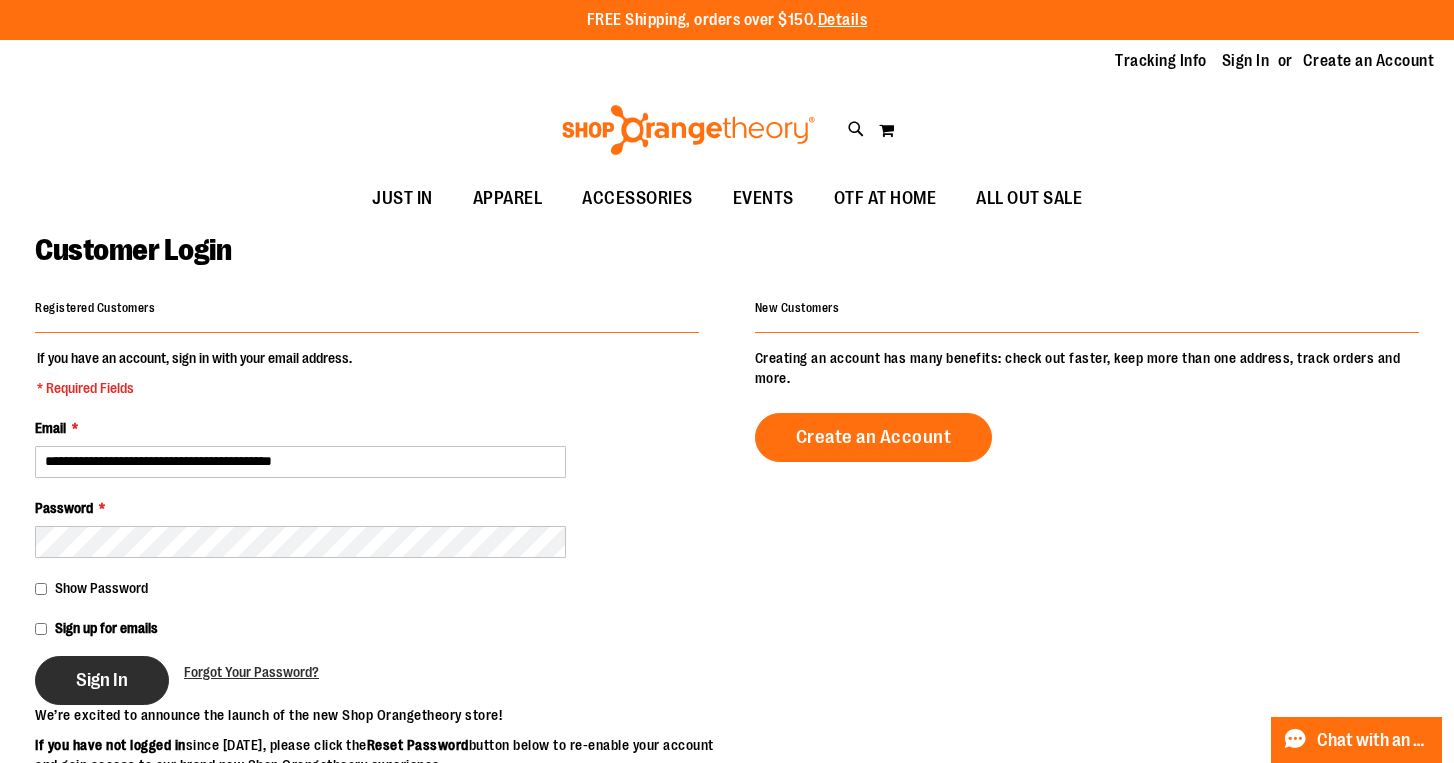 click on "Sign In" at bounding box center [102, 680] 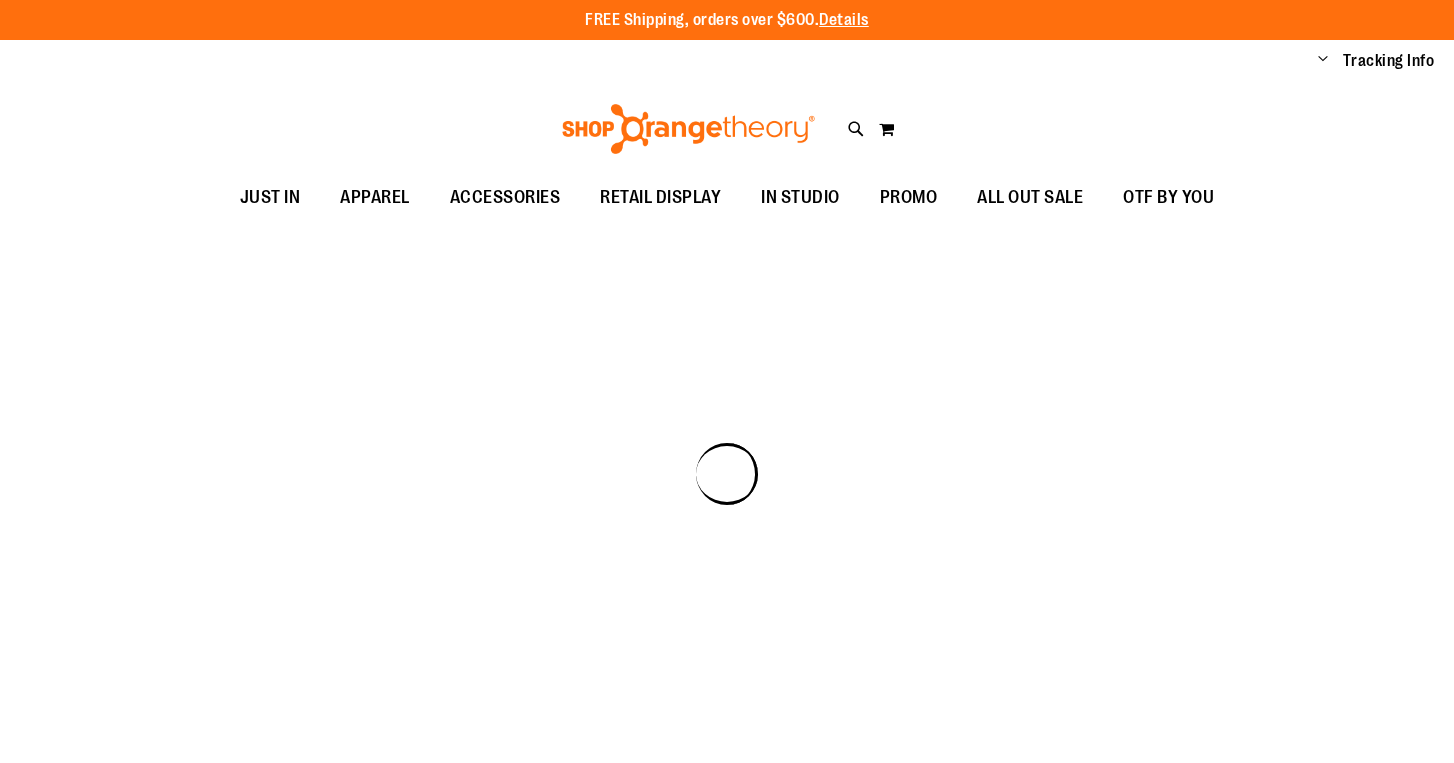 scroll, scrollTop: 0, scrollLeft: 0, axis: both 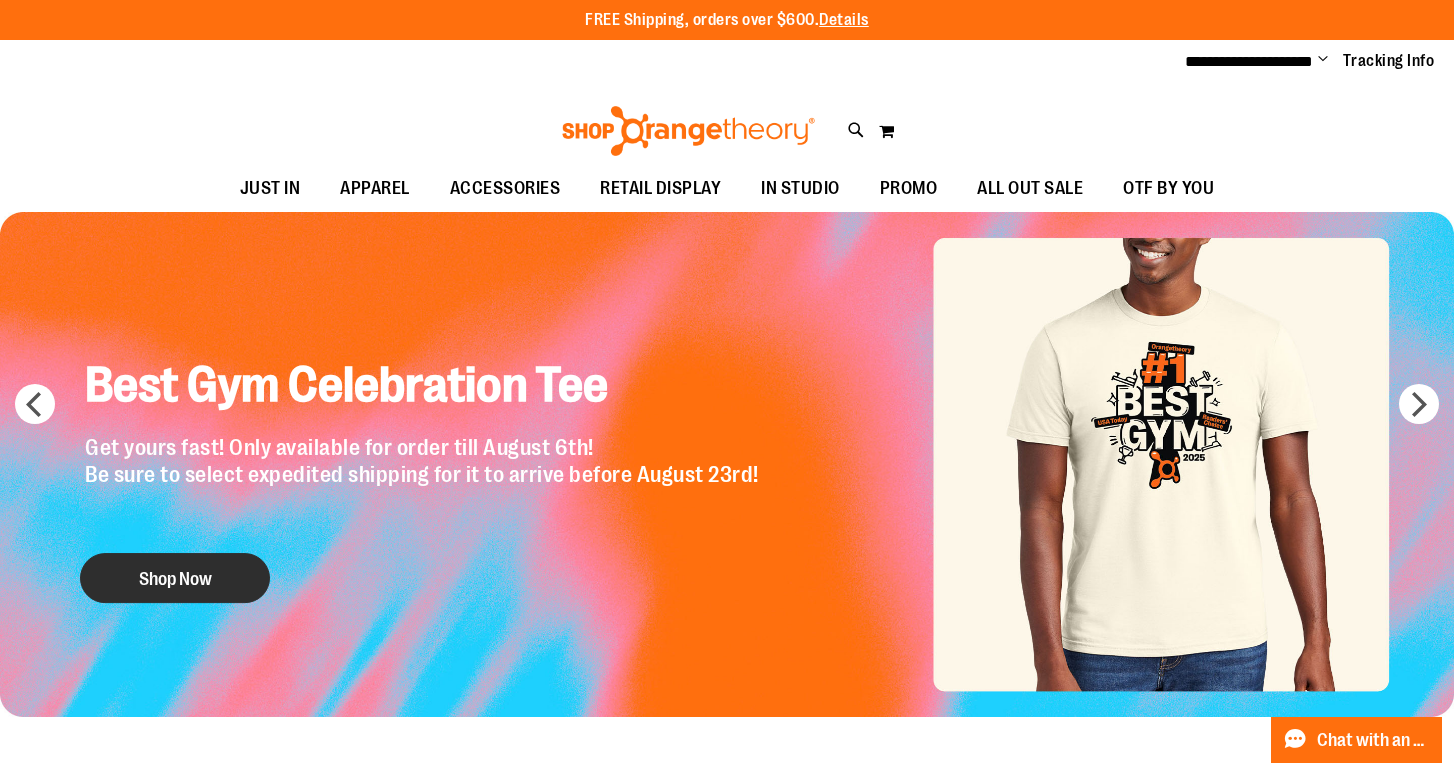 click on "Shop Now" at bounding box center [175, 578] 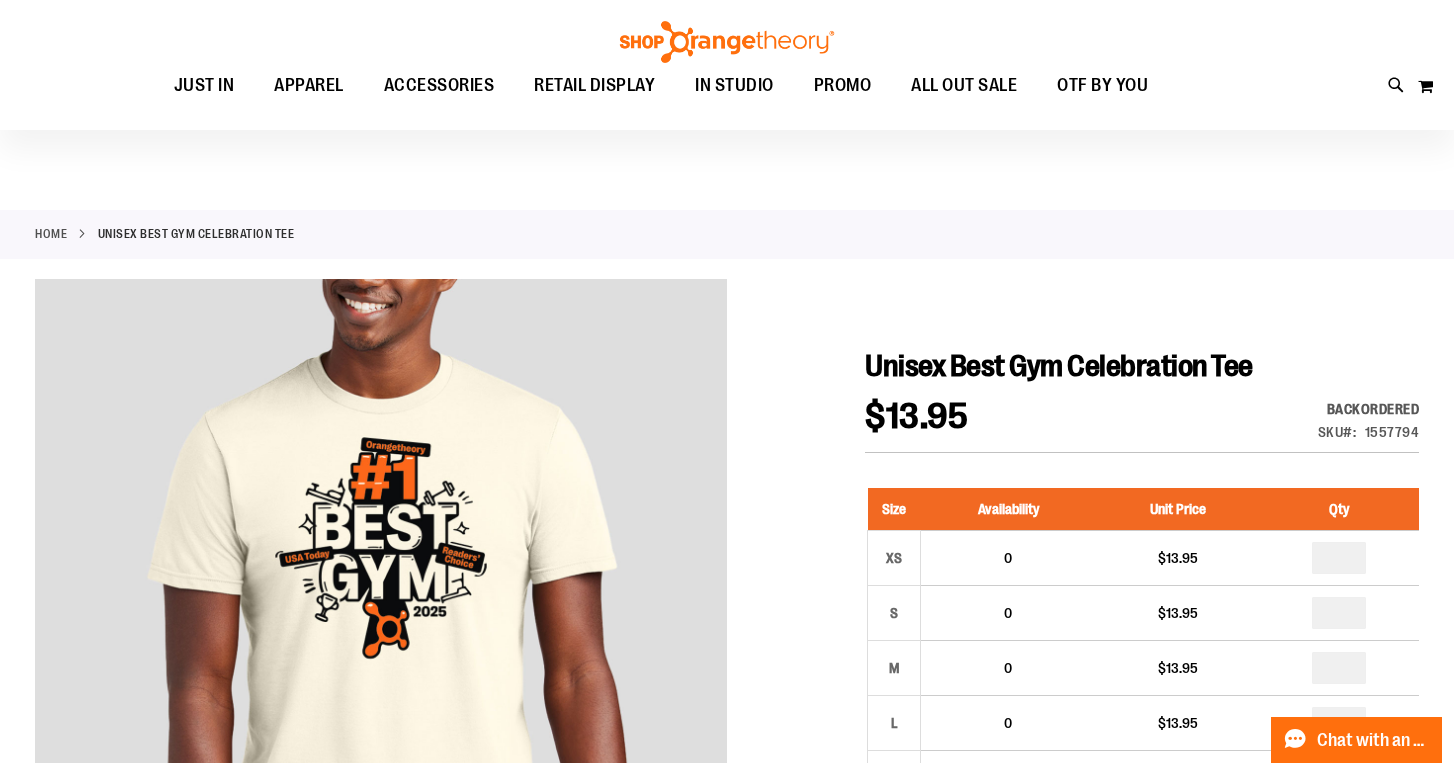 scroll, scrollTop: 0, scrollLeft: 0, axis: both 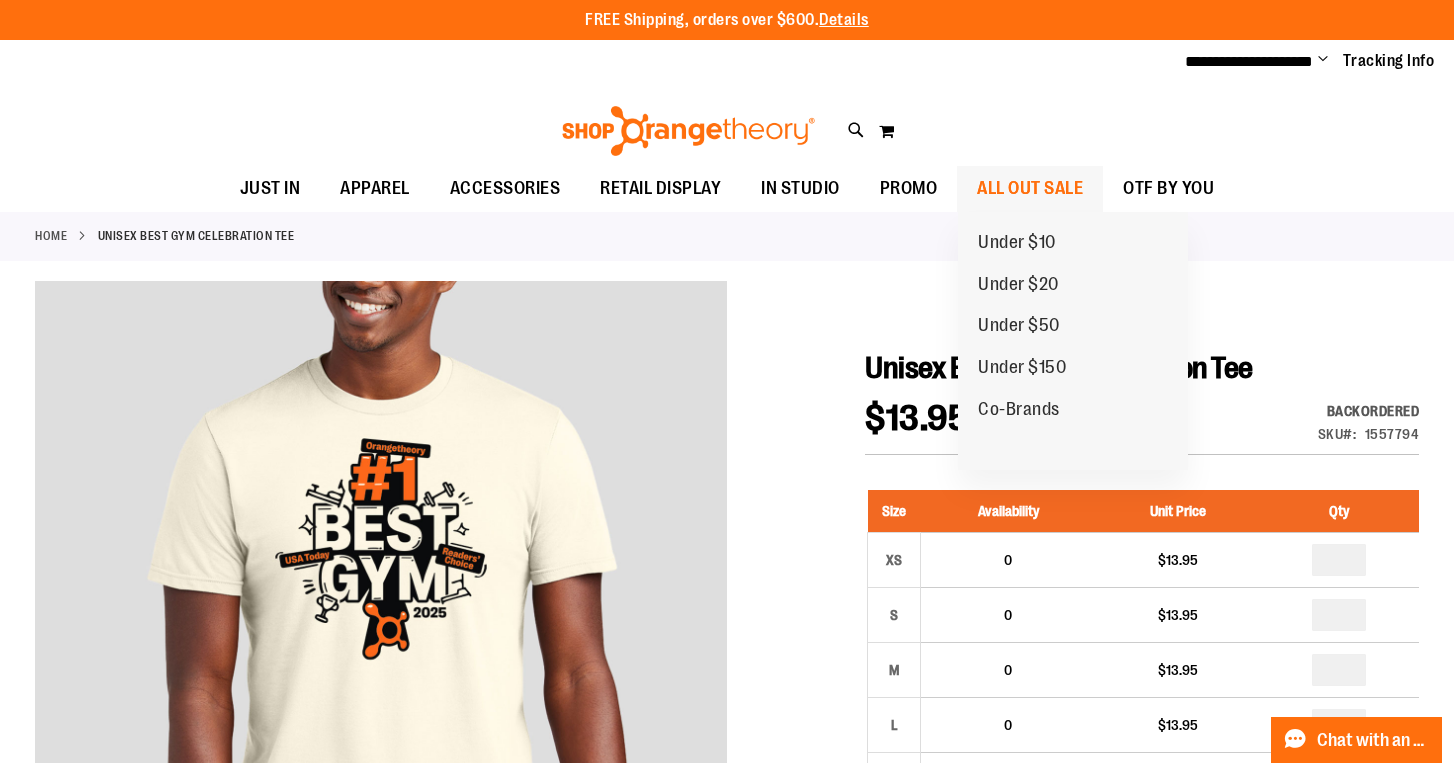 click on "ALL OUT SALE" at bounding box center [1030, 188] 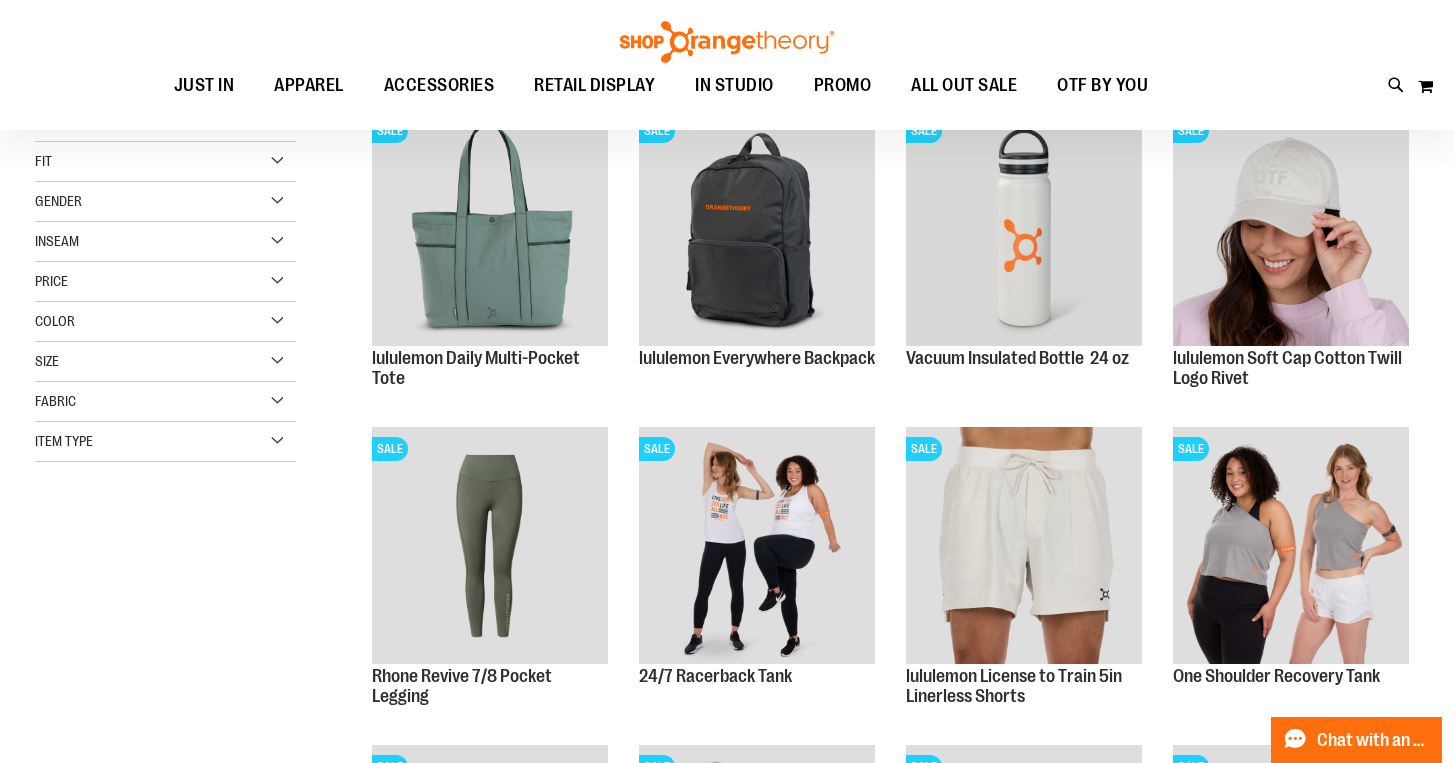 scroll, scrollTop: 299, scrollLeft: 1, axis: both 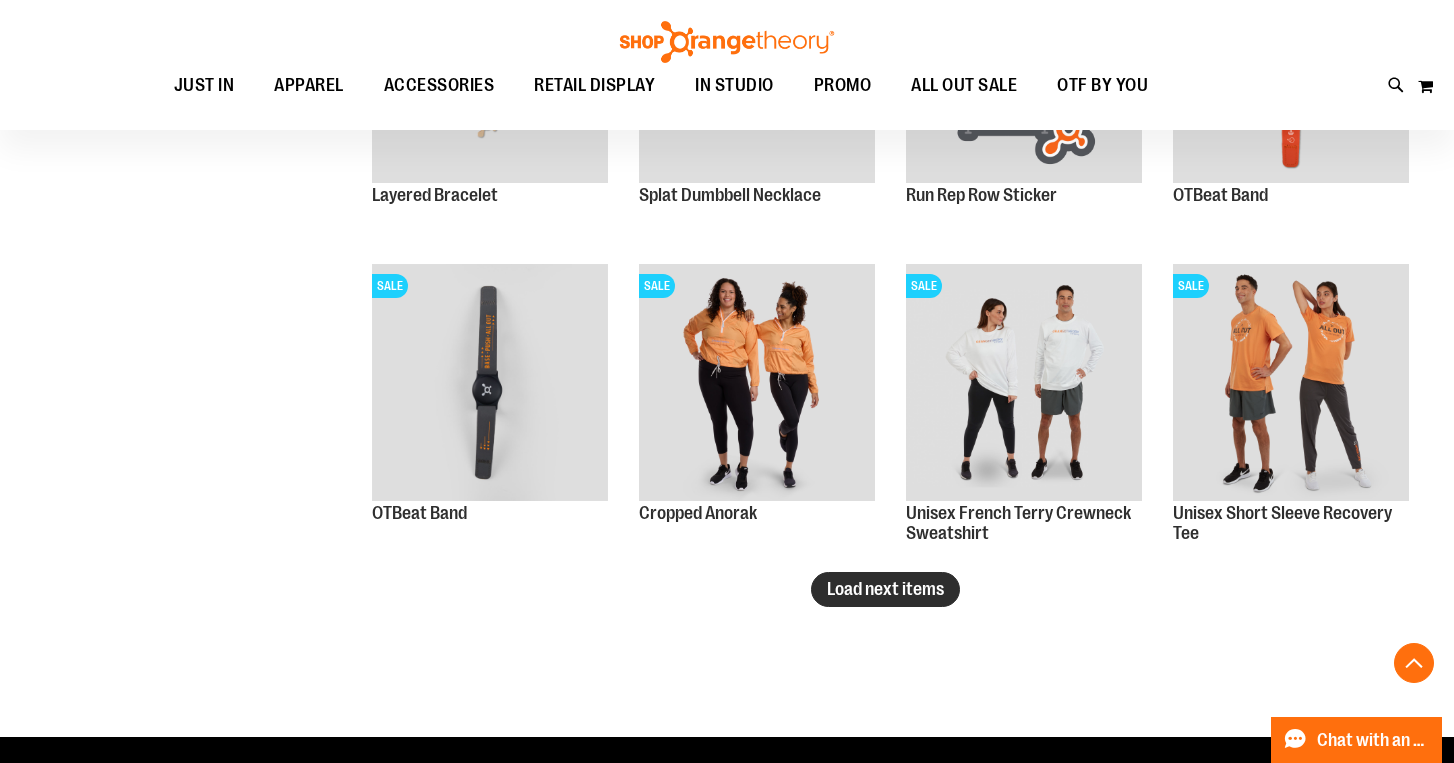 click on "Load next items" at bounding box center [885, 589] 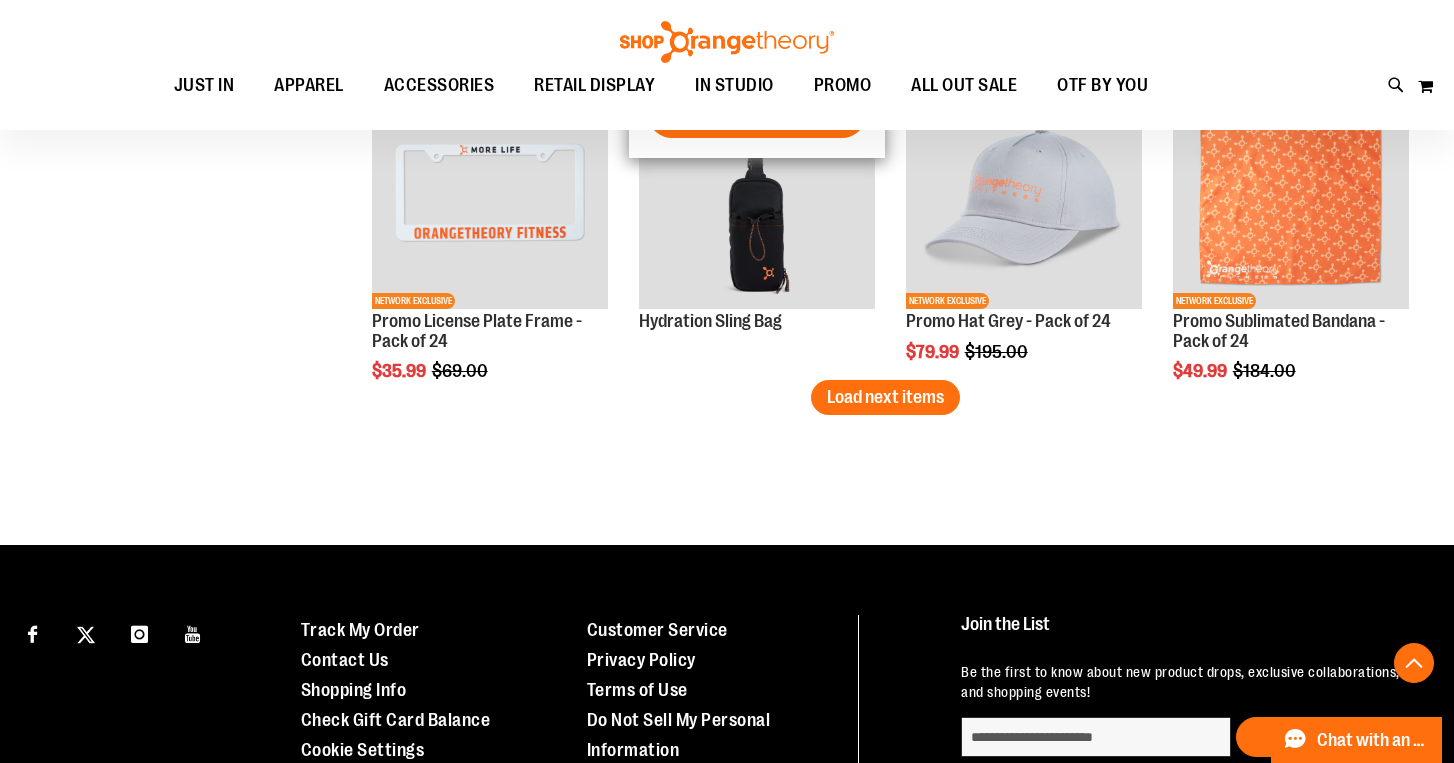scroll, scrollTop: 3778, scrollLeft: 0, axis: vertical 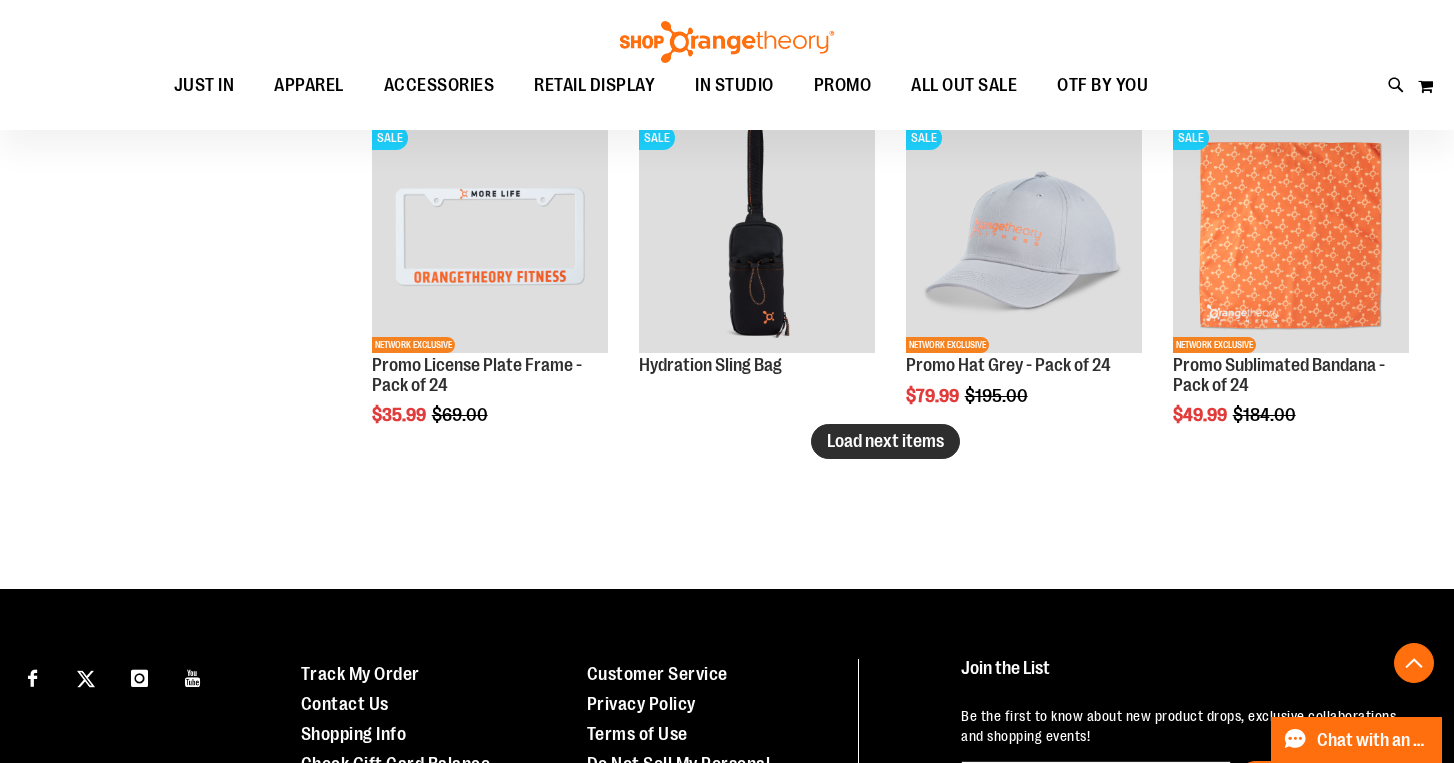 click on "Load next items" at bounding box center [885, 441] 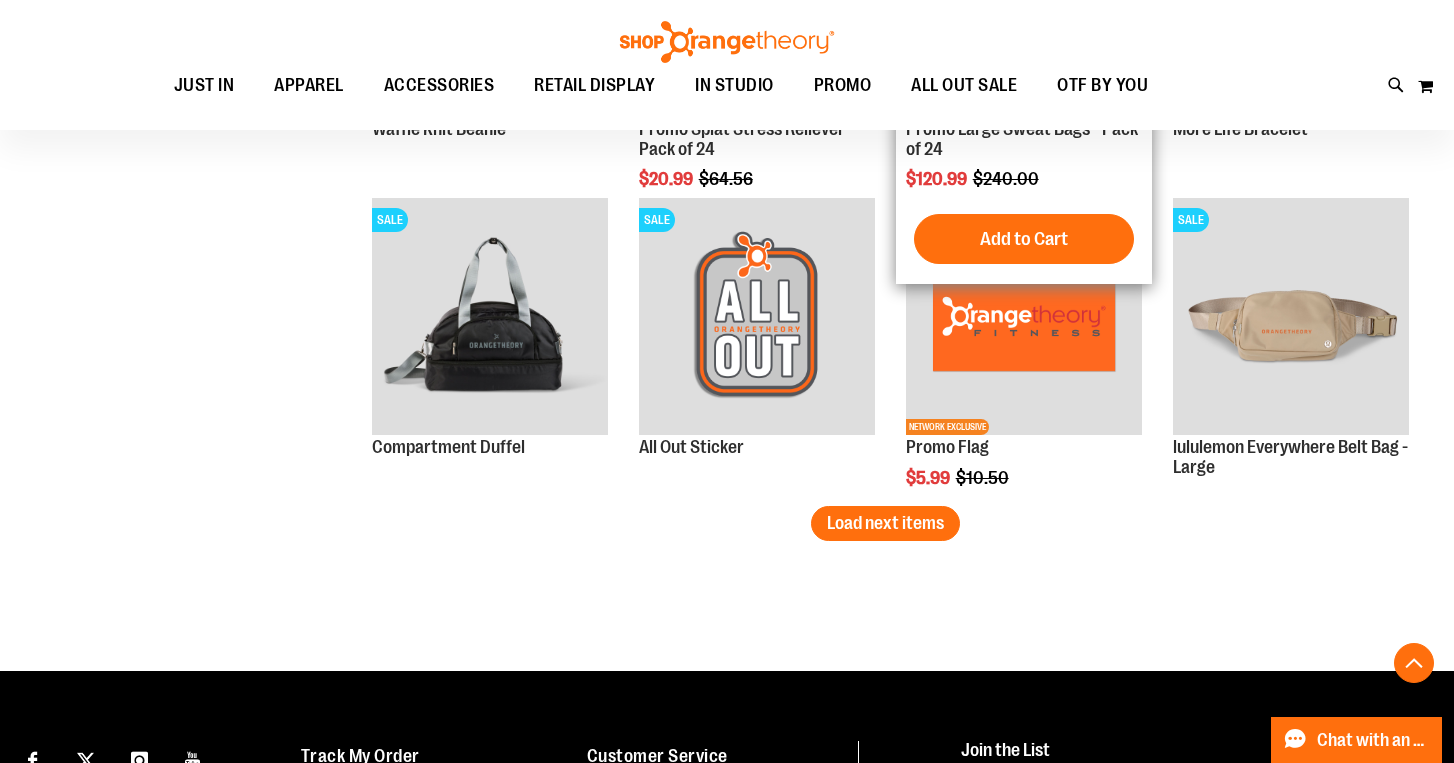 scroll, scrollTop: 4664, scrollLeft: 0, axis: vertical 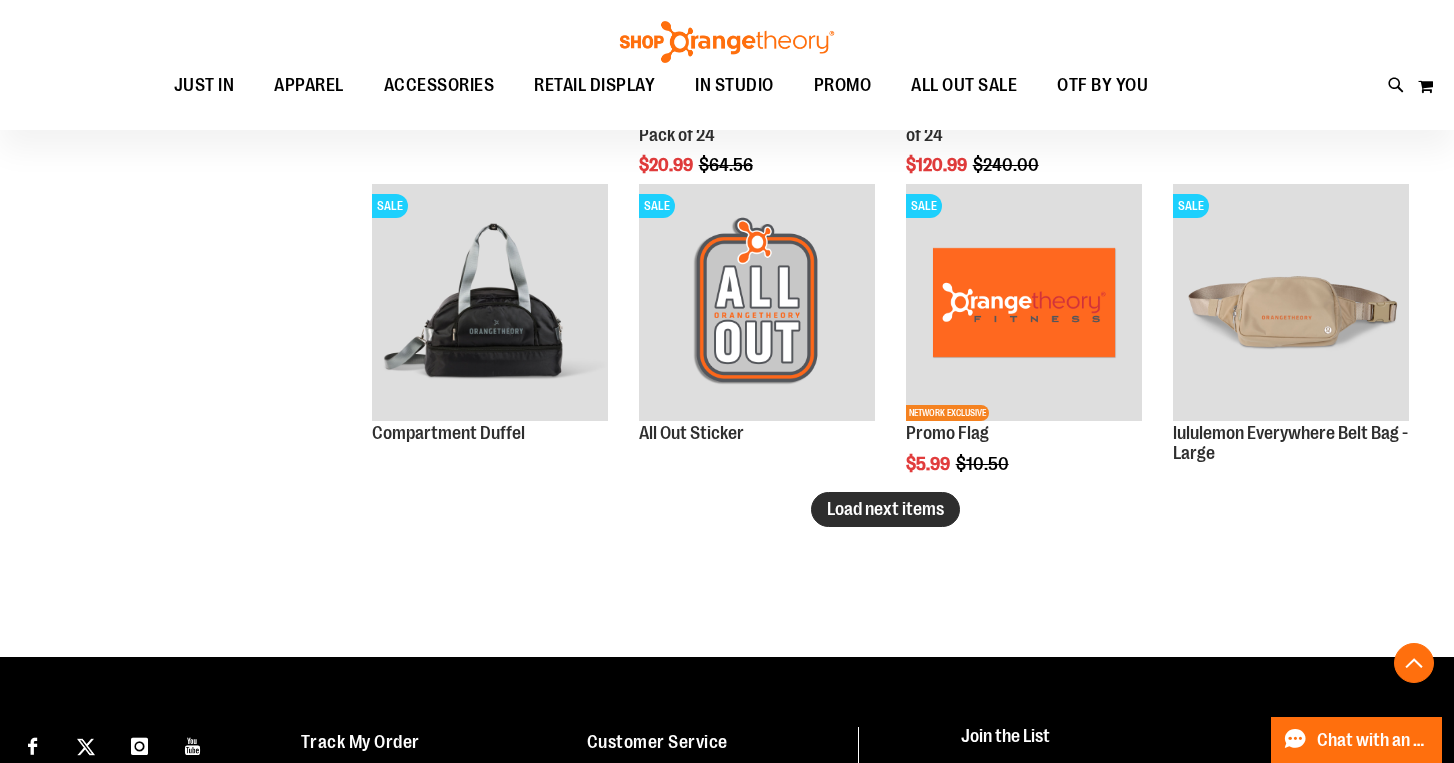 click on "Load next items" at bounding box center (885, 509) 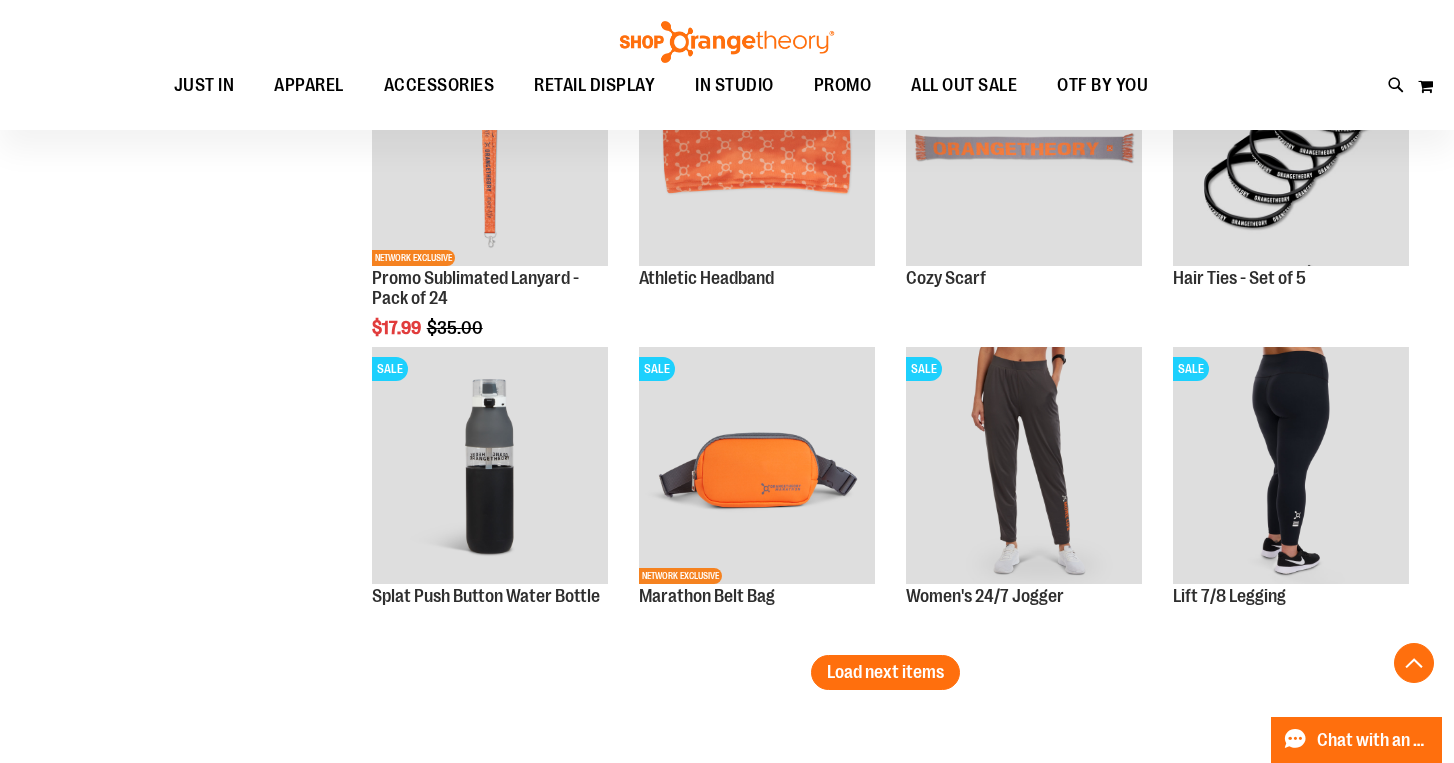 scroll, scrollTop: 5467, scrollLeft: 0, axis: vertical 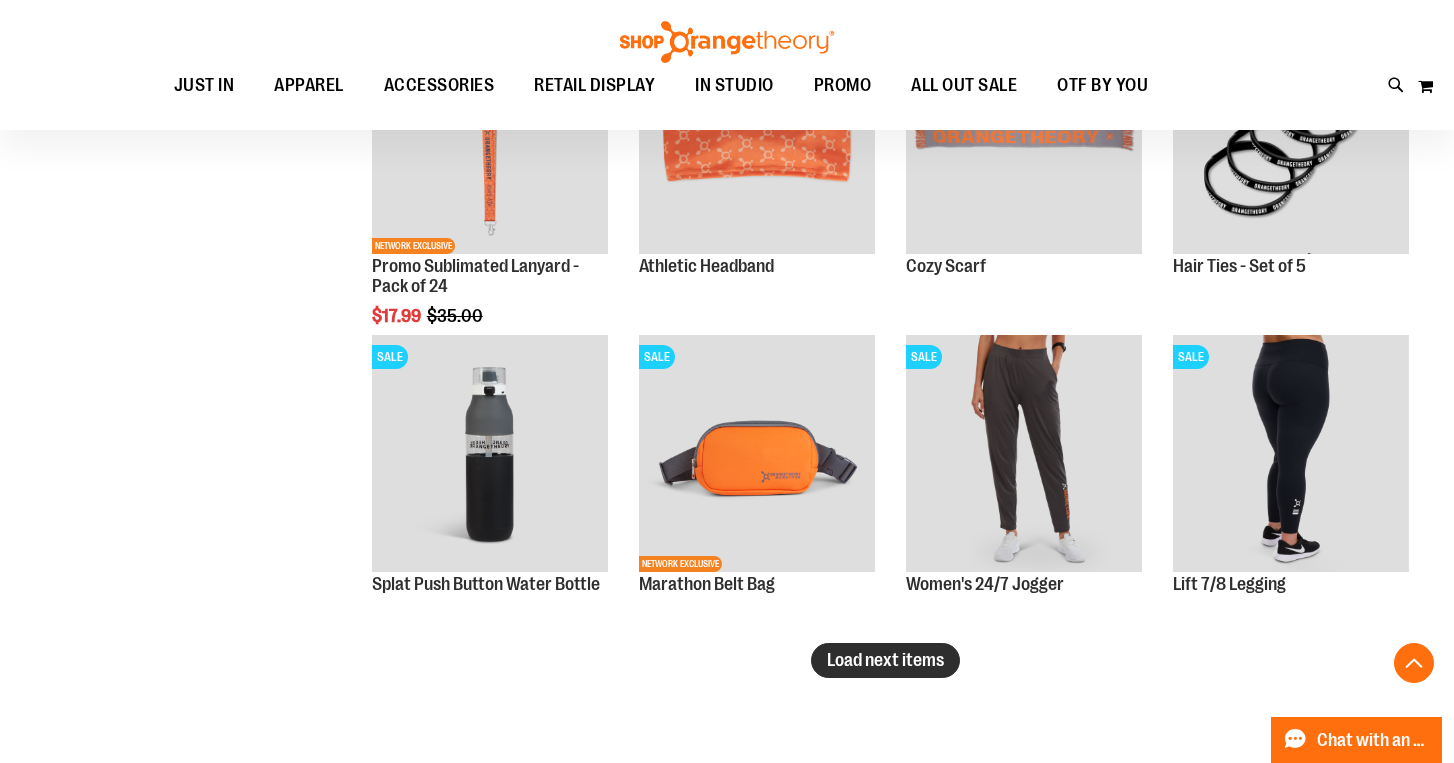 click on "Load next items" at bounding box center (885, 660) 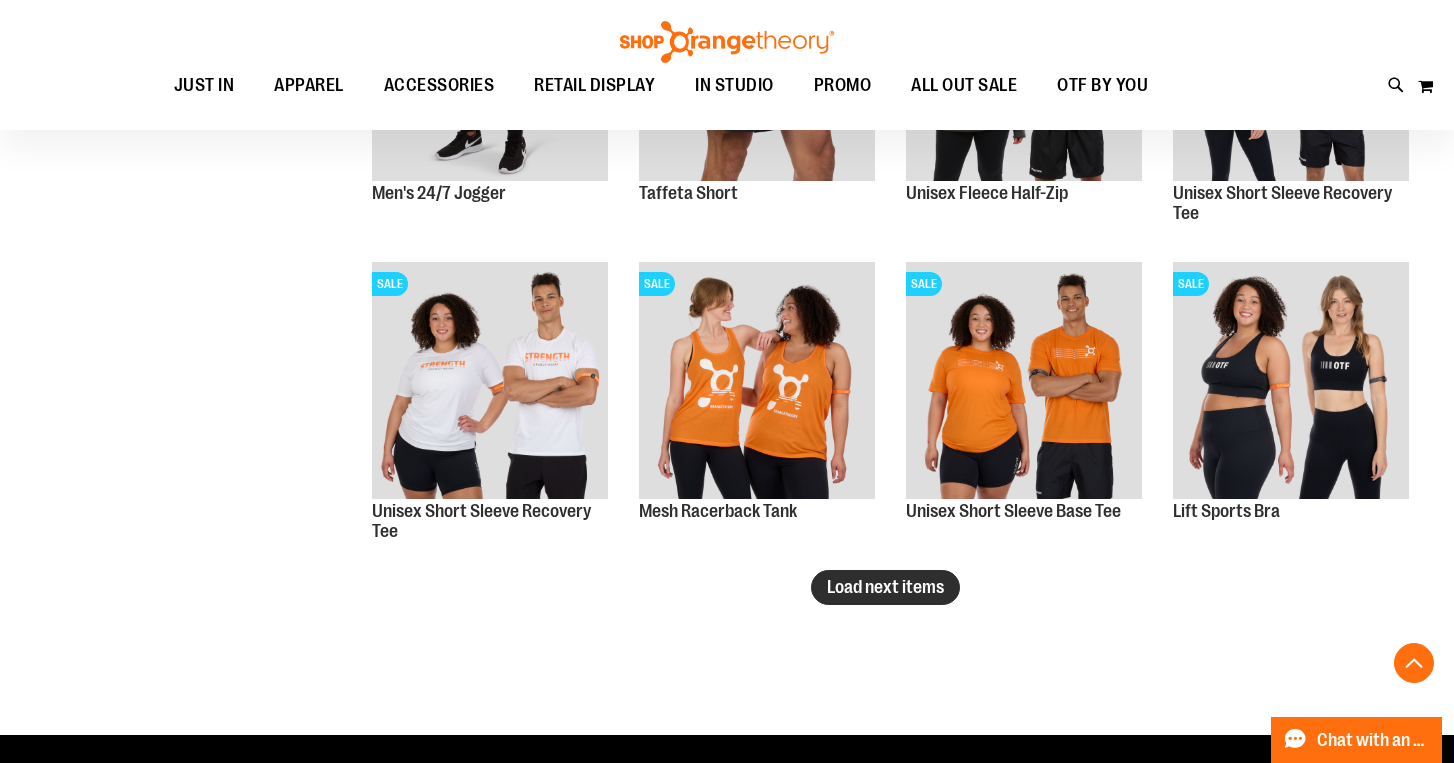 scroll, scrollTop: 6496, scrollLeft: 0, axis: vertical 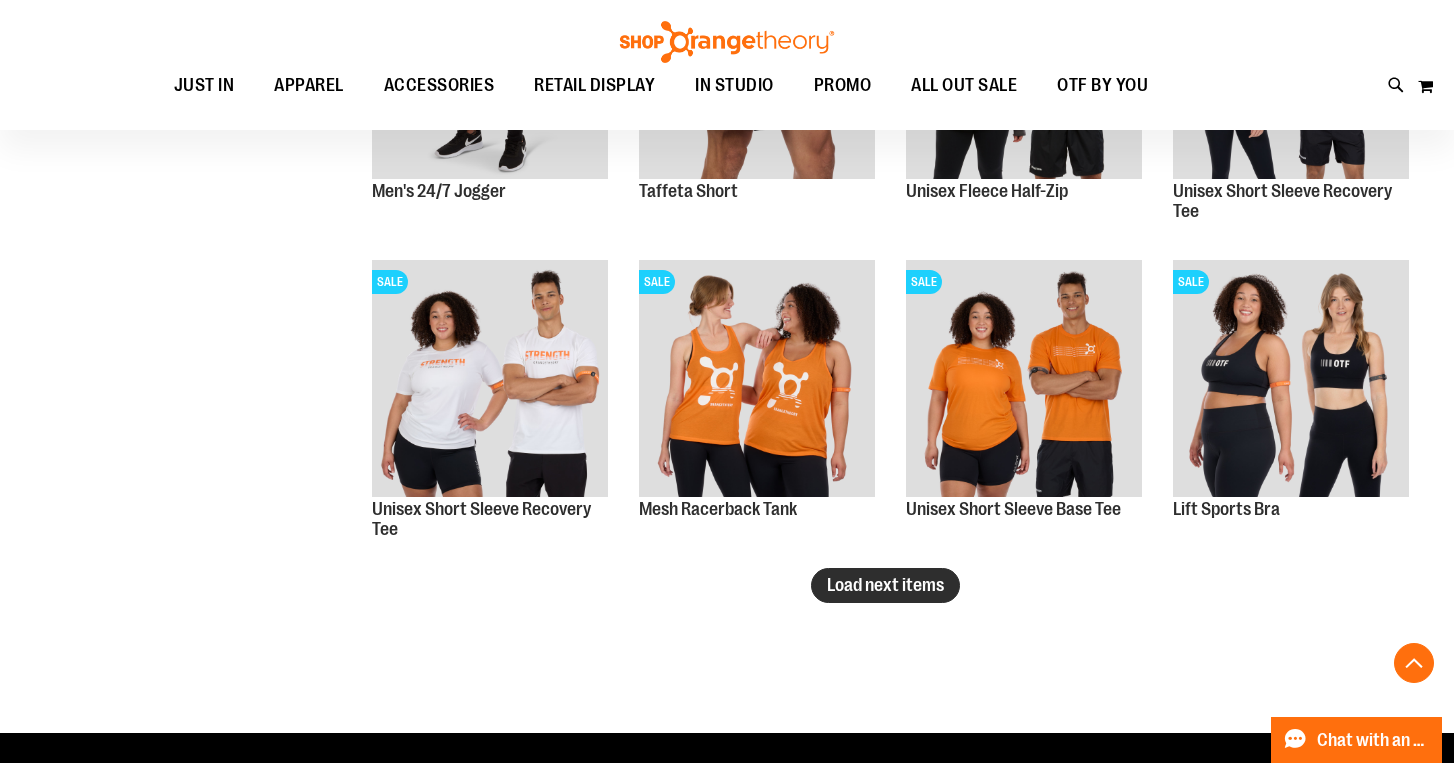 click on "Load next items" at bounding box center [885, 585] 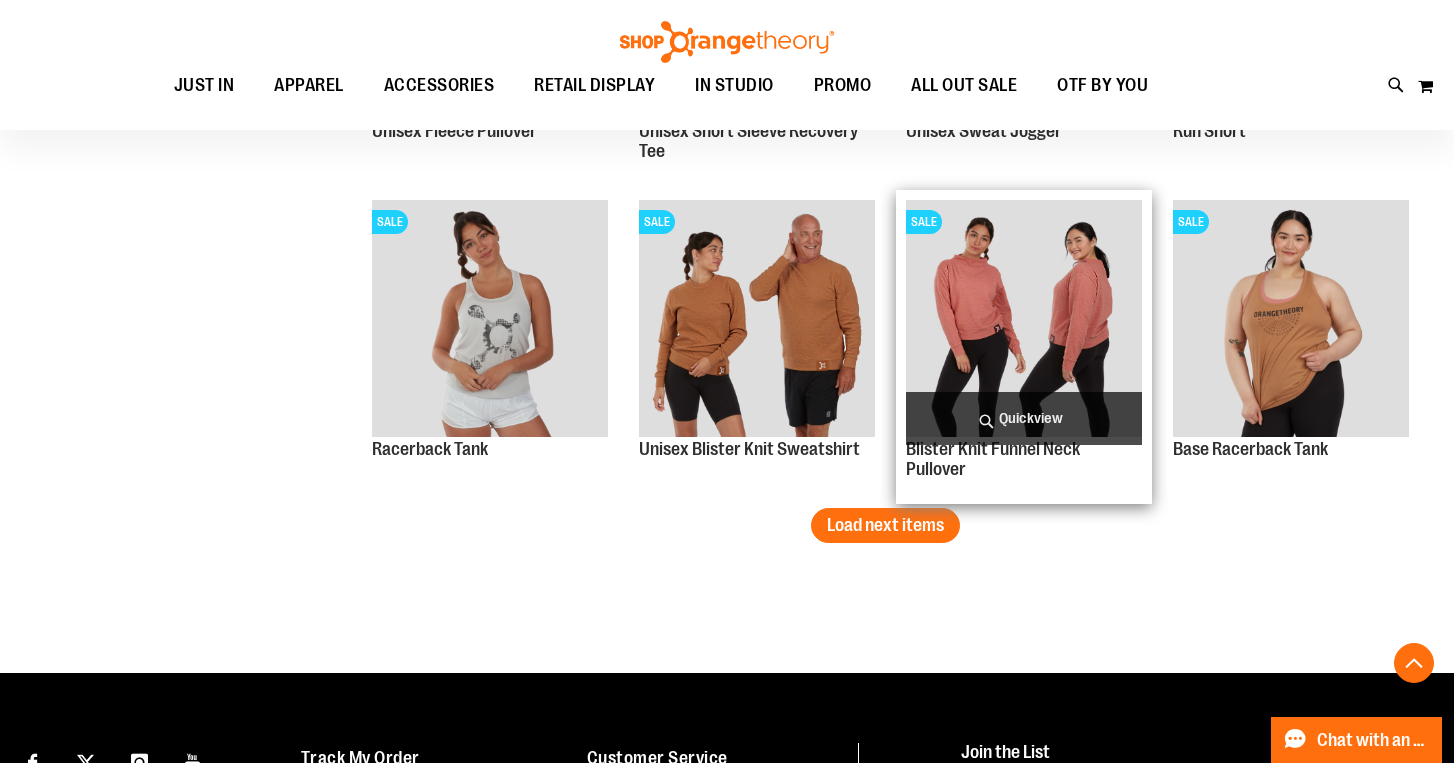 scroll, scrollTop: 7513, scrollLeft: 0, axis: vertical 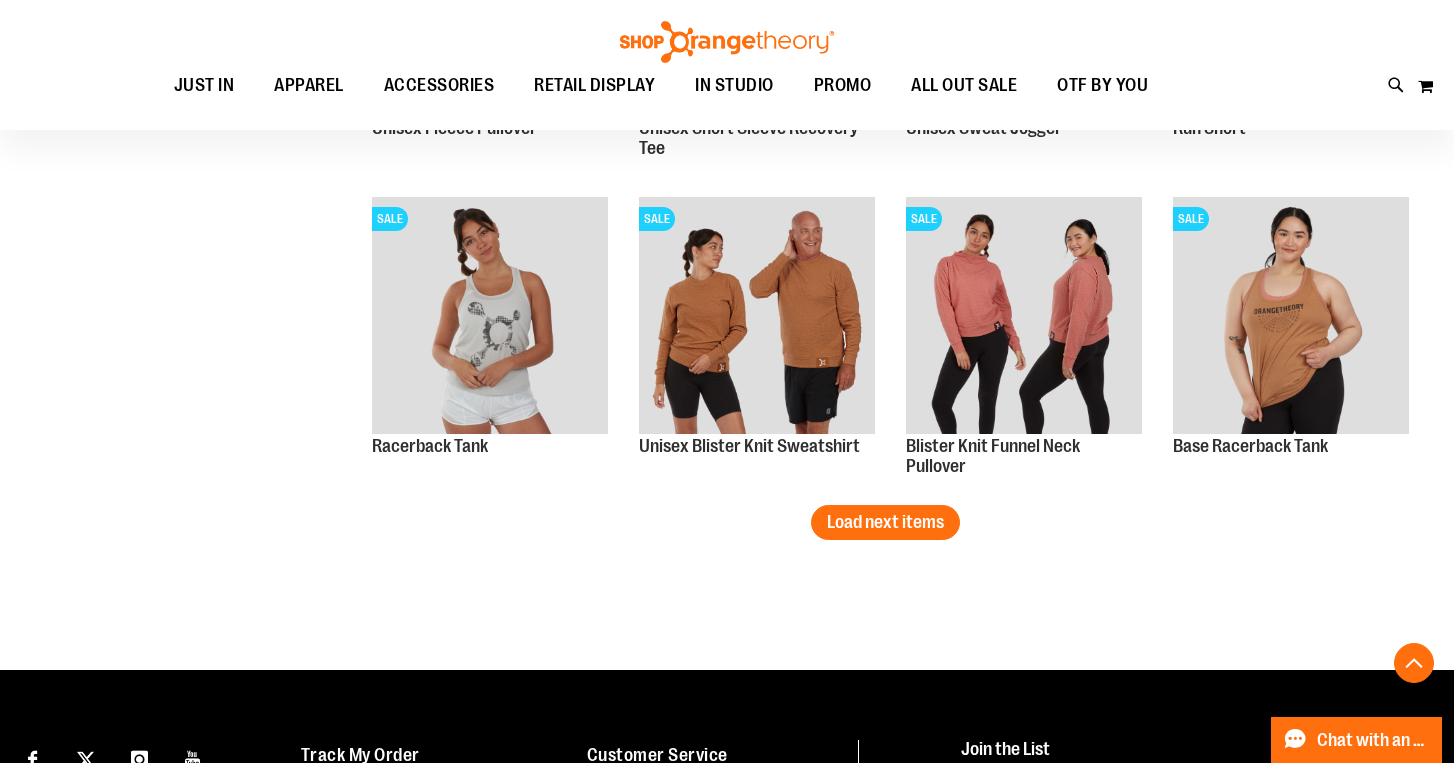 click on "Load next items" at bounding box center (885, 522) 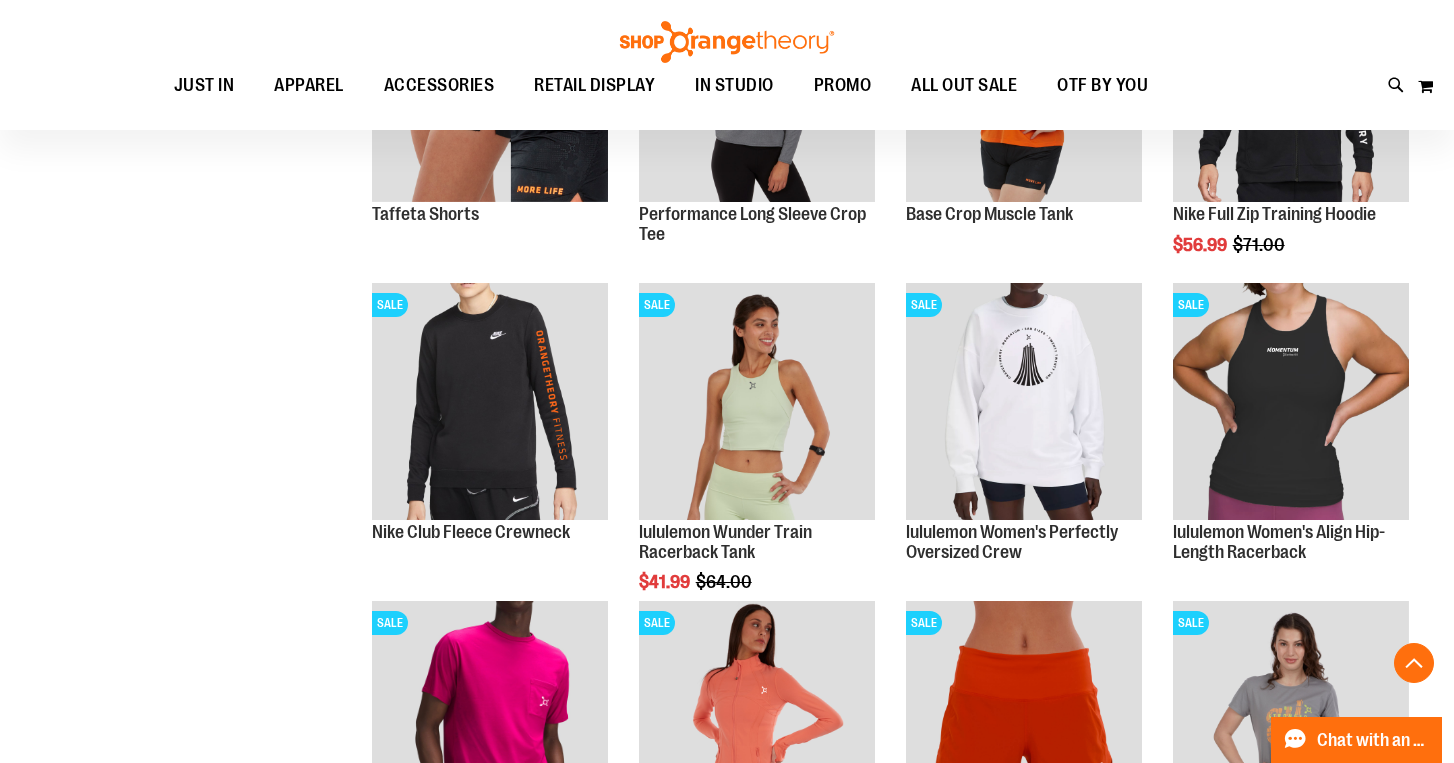 scroll, scrollTop: 8064, scrollLeft: 0, axis: vertical 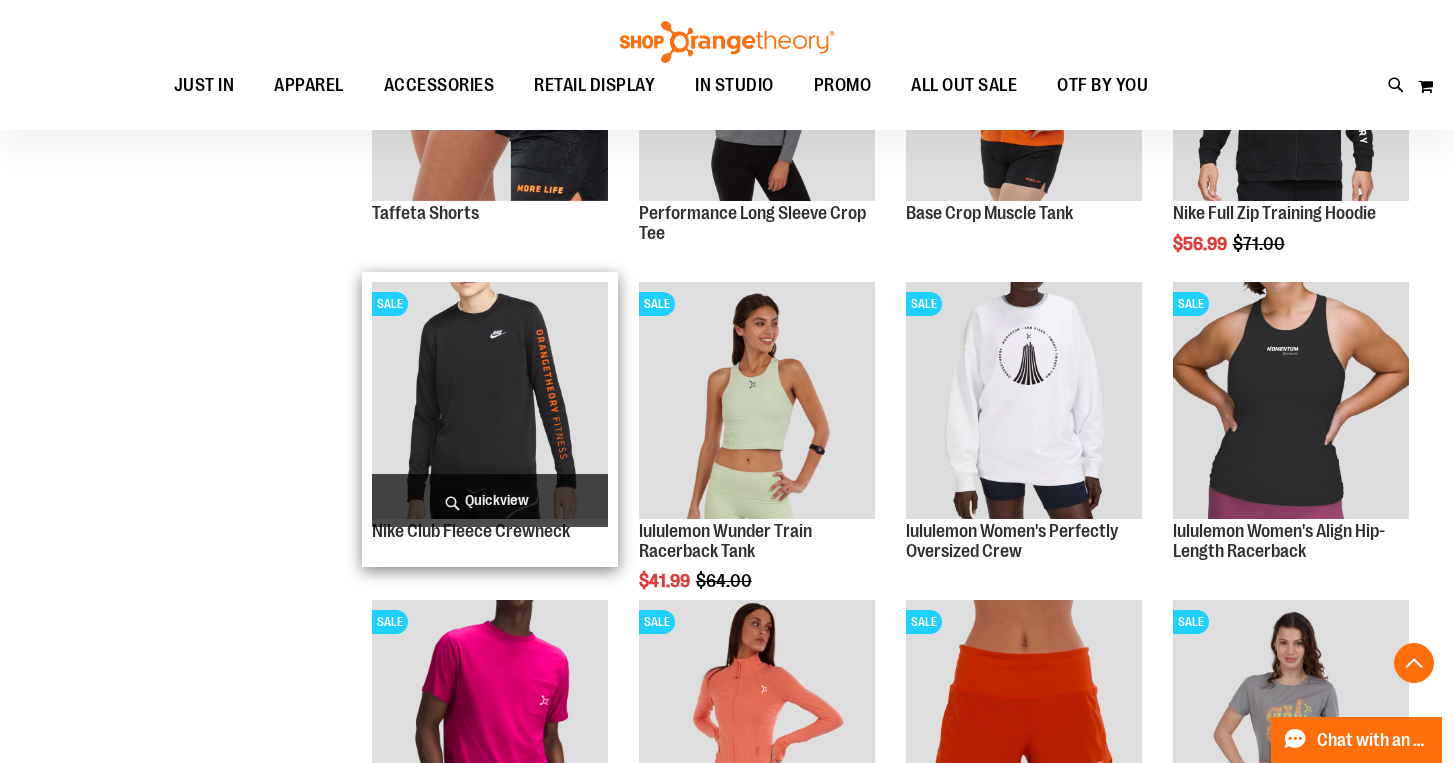 click at bounding box center (490, 400) 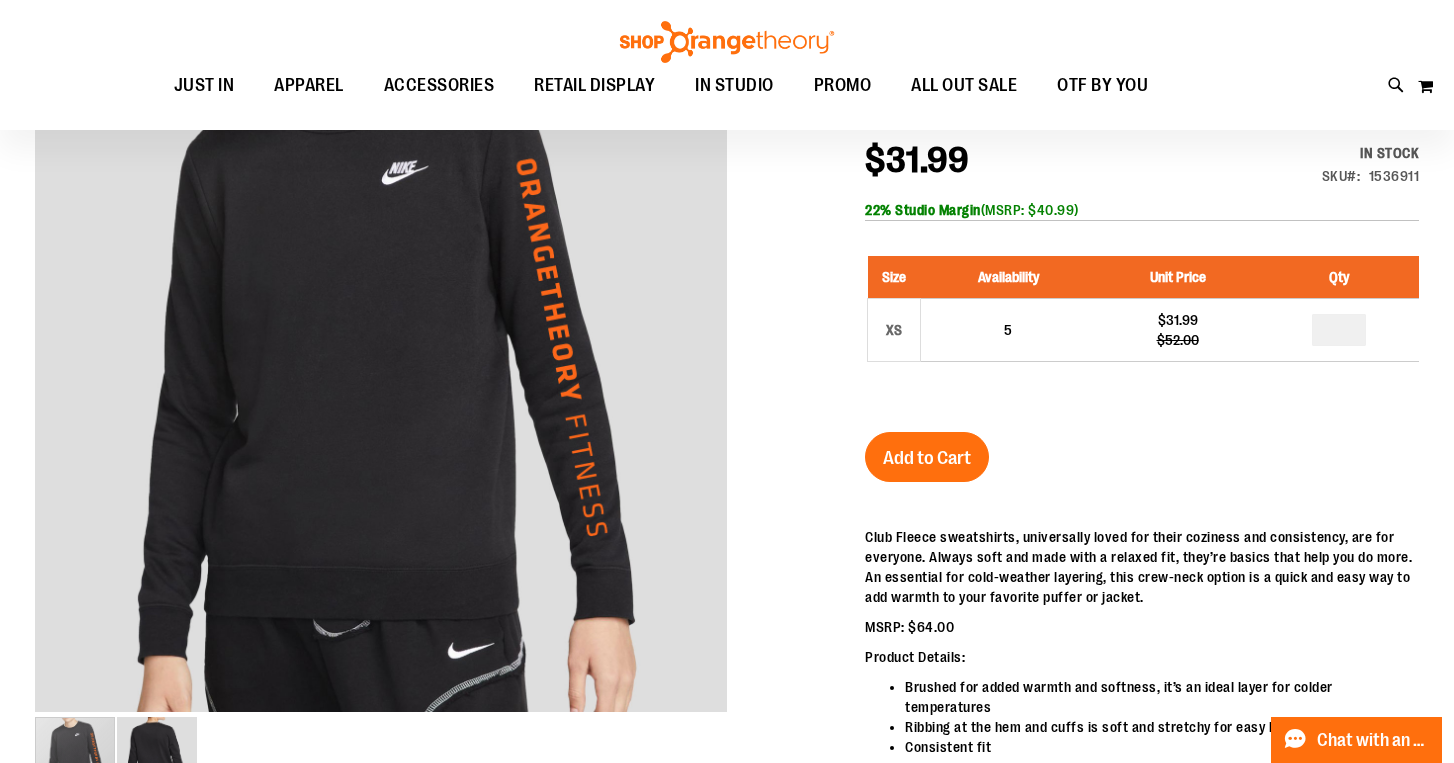 scroll, scrollTop: 275, scrollLeft: 0, axis: vertical 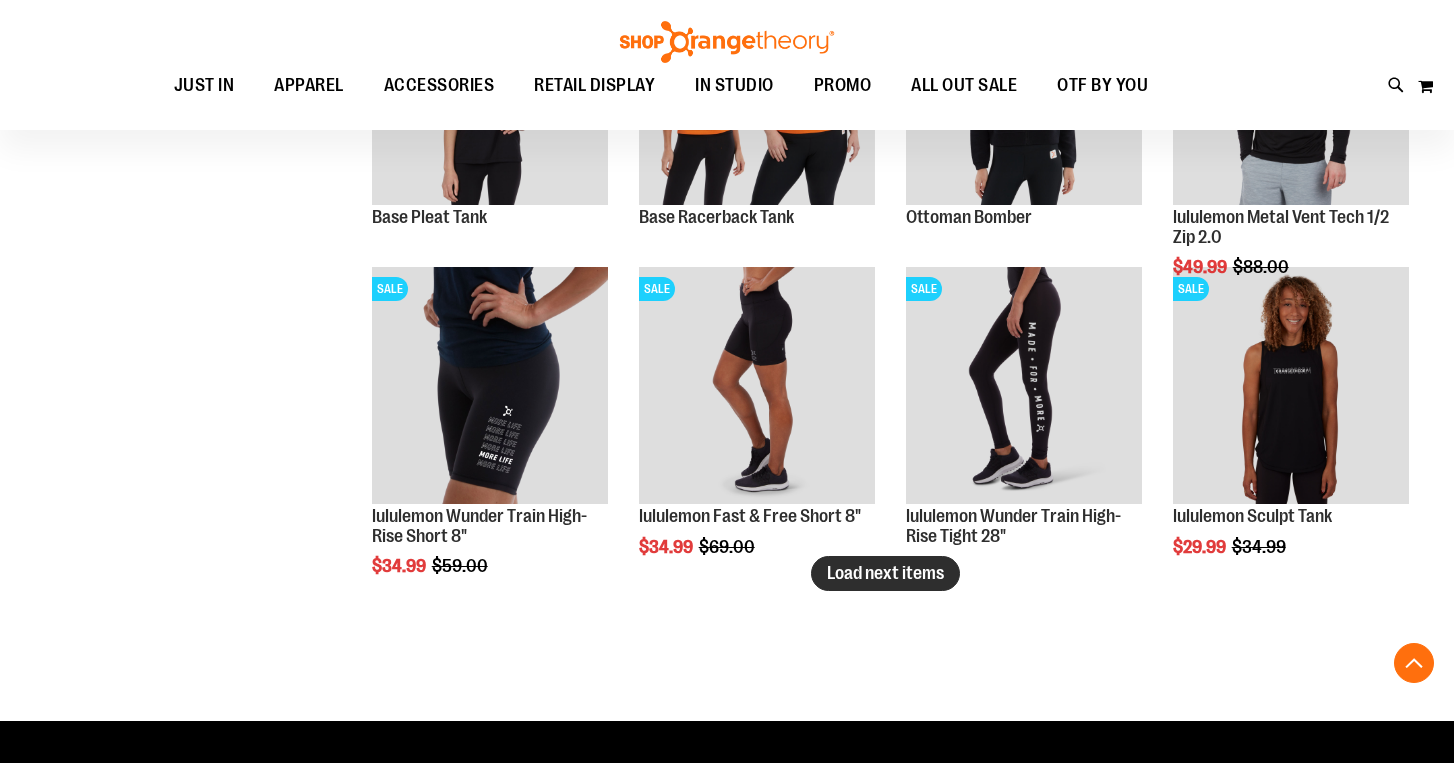 click on "Load next items" at bounding box center (885, 573) 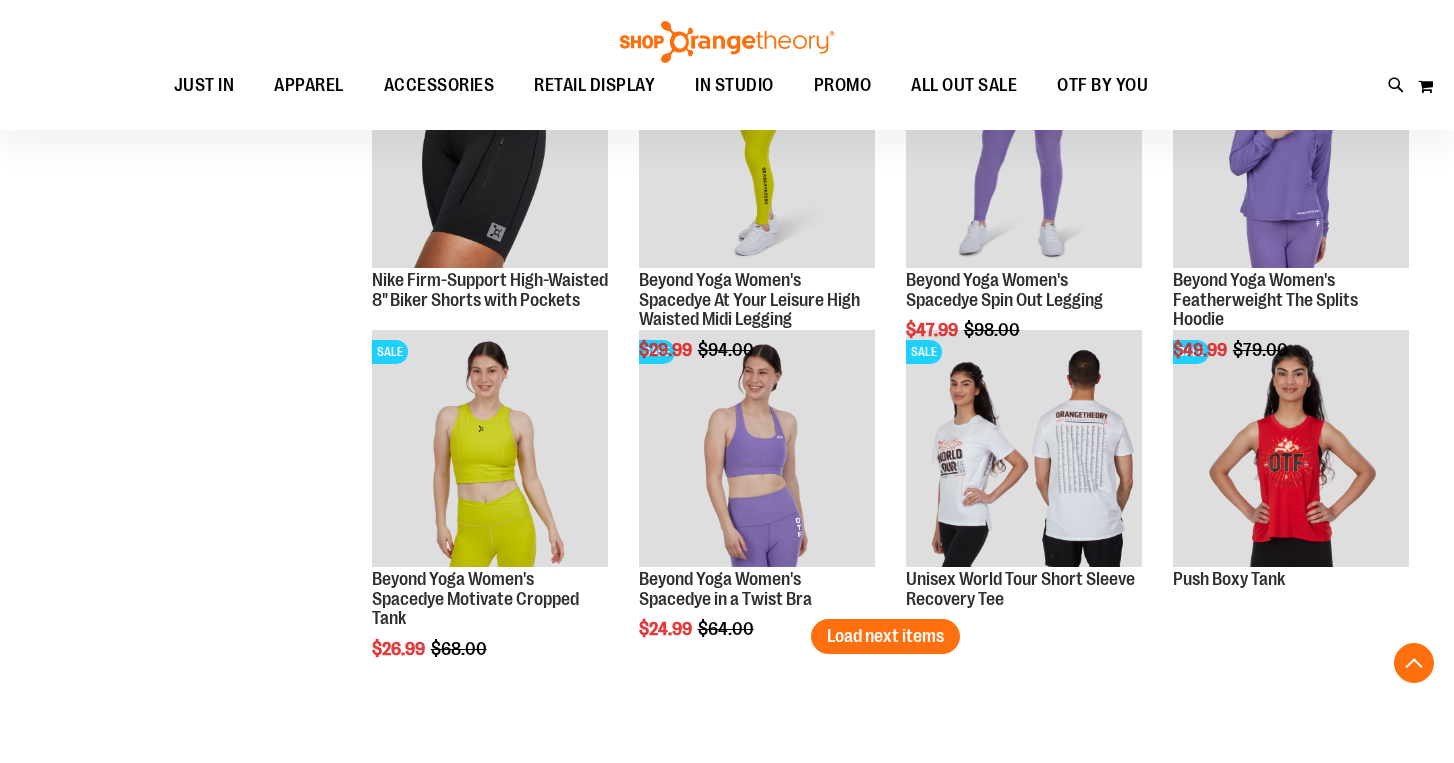 scroll, scrollTop: 3258, scrollLeft: 0, axis: vertical 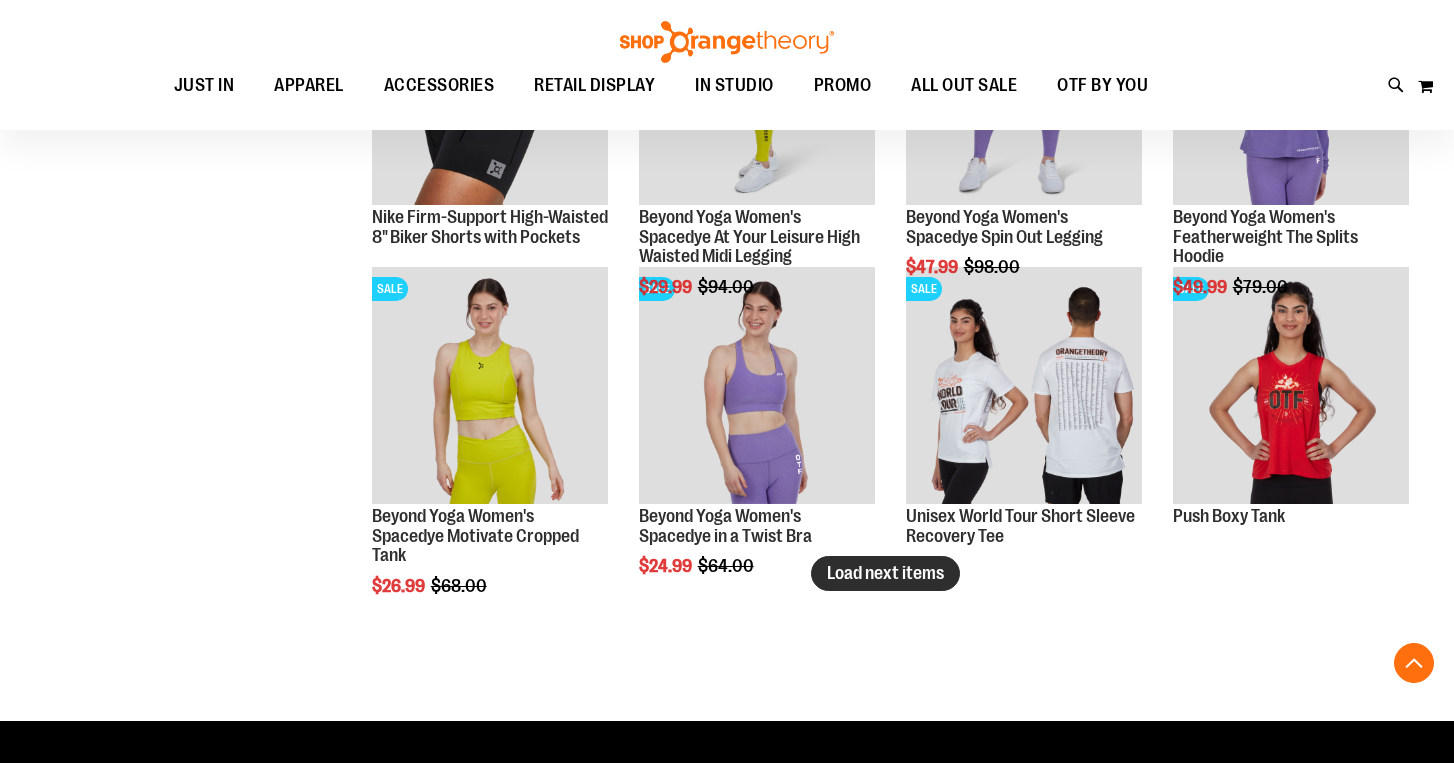 click on "Load next items" at bounding box center (885, 573) 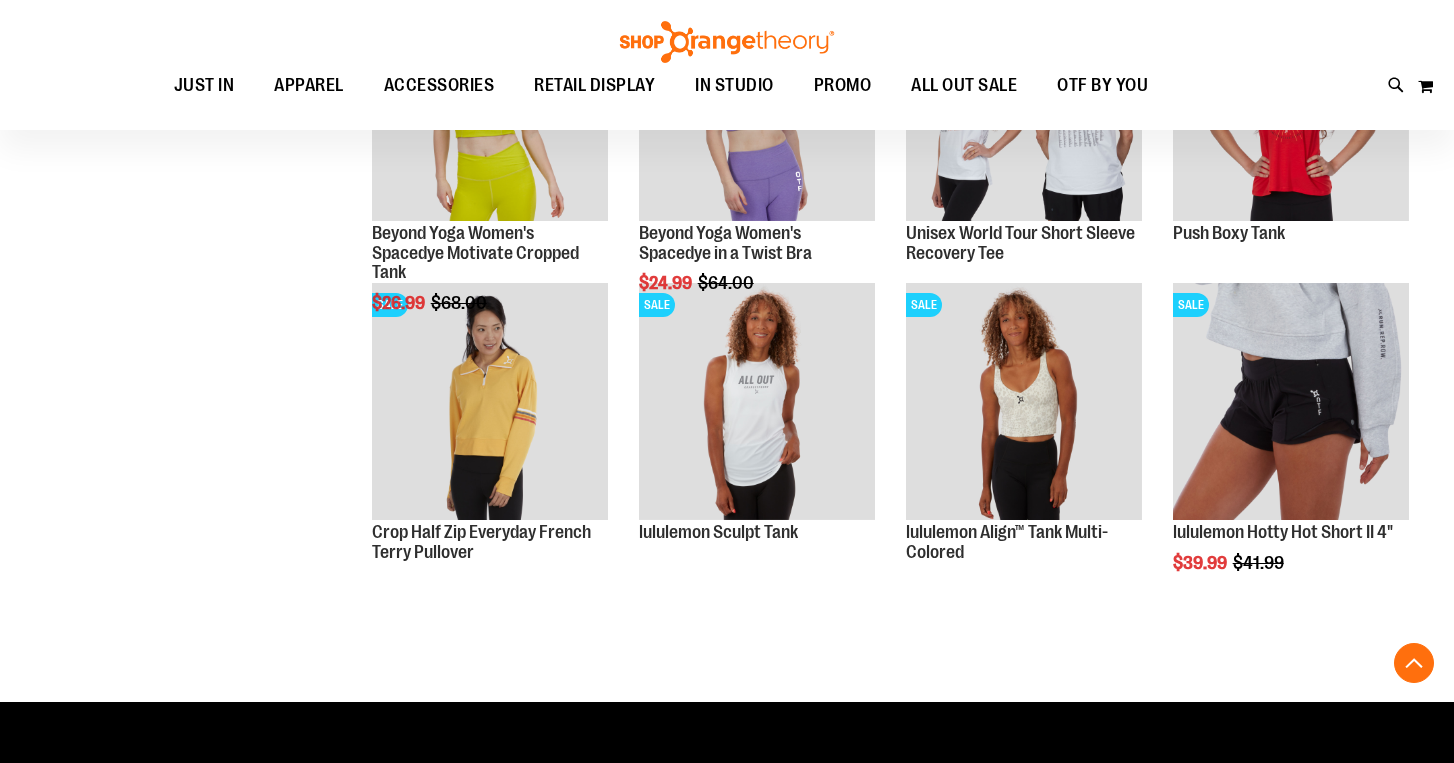 scroll, scrollTop: 3537, scrollLeft: 0, axis: vertical 